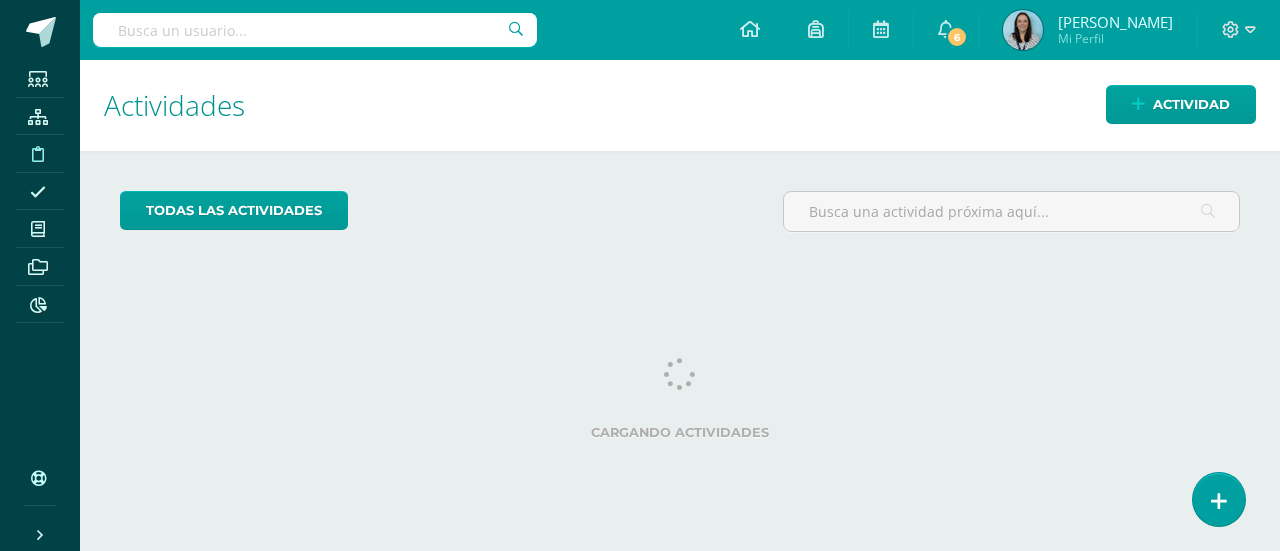 scroll, scrollTop: 0, scrollLeft: 0, axis: both 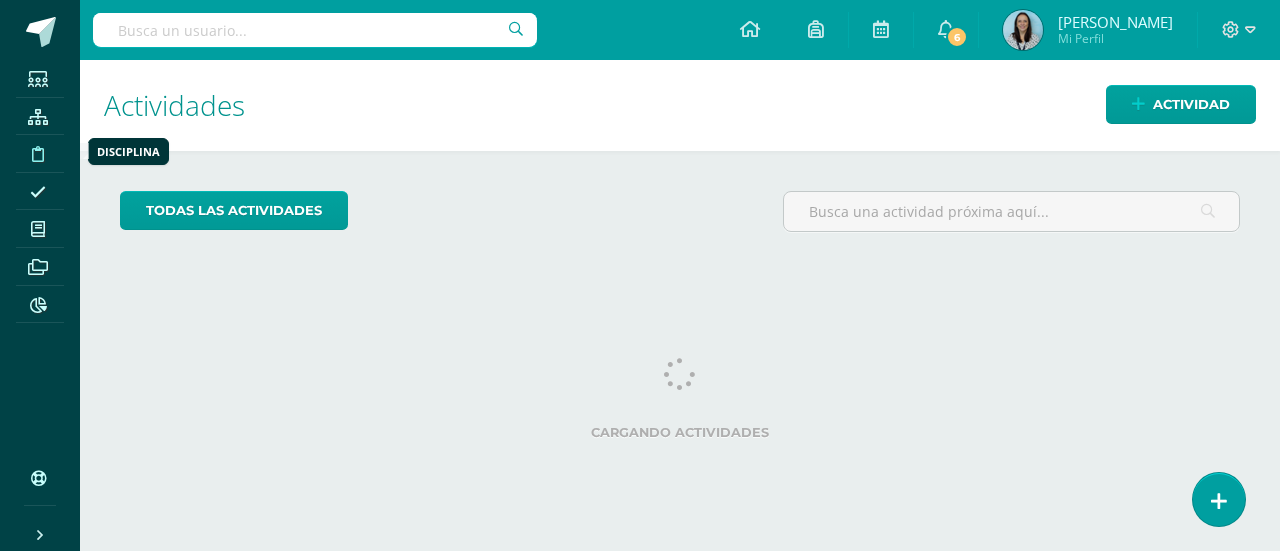click at bounding box center (38, 153) 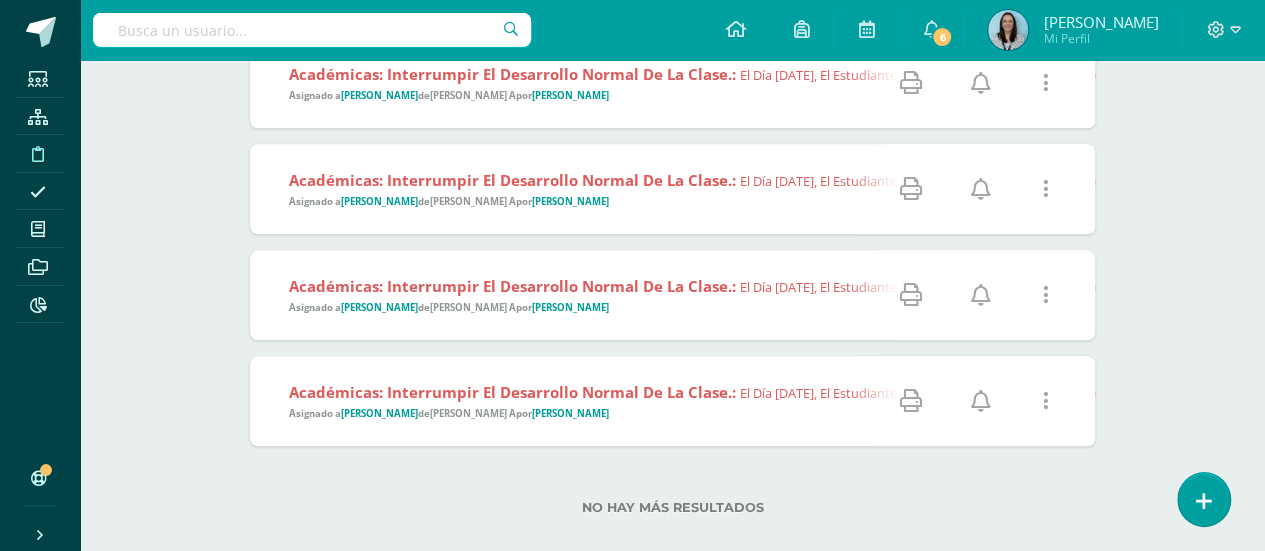 scroll, scrollTop: 972, scrollLeft: 0, axis: vertical 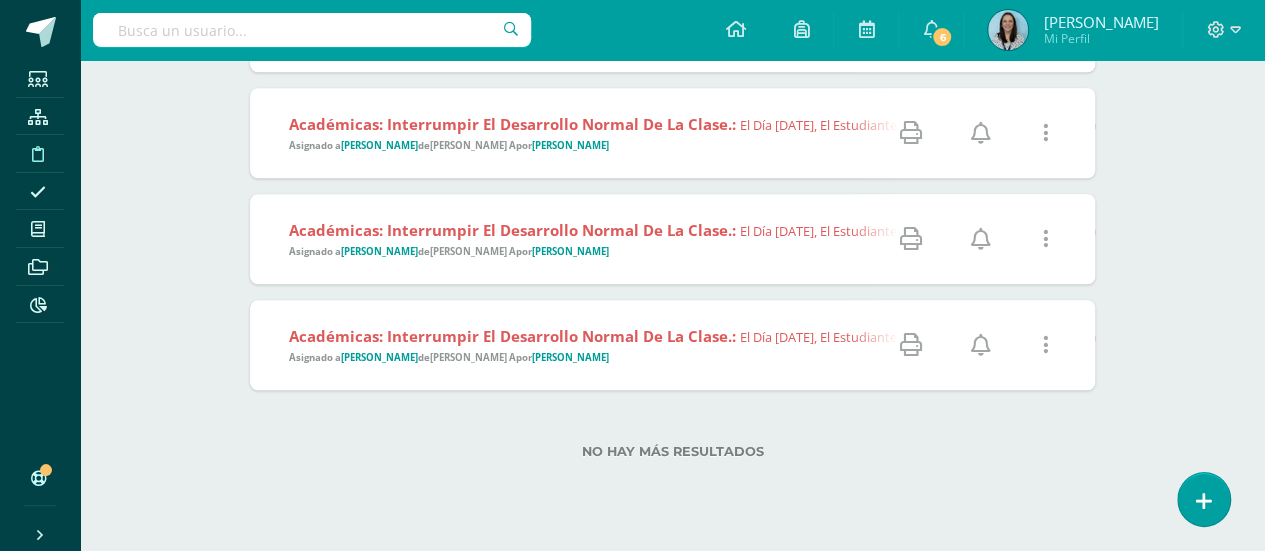 click on "Académicas: Interrumpir el desarrollo normal de la clase.:" at bounding box center [512, 336] 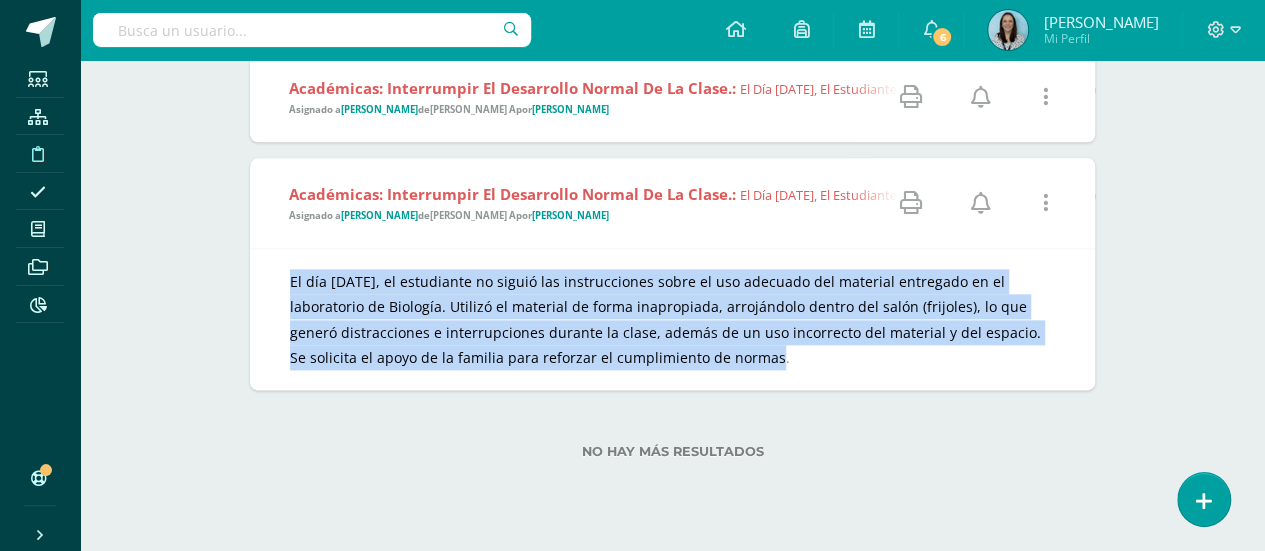 drag, startPoint x: 291, startPoint y: 418, endPoint x: 769, endPoint y: 350, distance: 482.8126 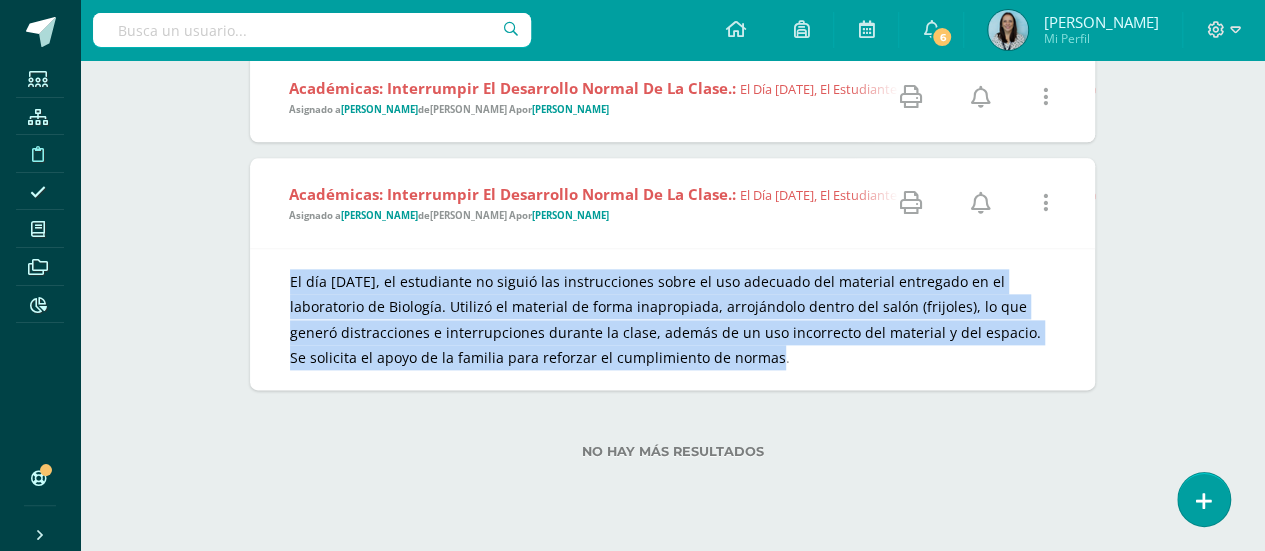 click on "El día [DATE], el estudiante no siguió las instrucciones sobre el uso adecuado del material entregado en el laboratorio de Biología. Utilizó el material de forma inapropiada, arrojándolo dentro del salón (frijoles), lo que generó distracciones e interrupciones durante la clase, además de un uso incorrecto del material y del espacio. Se solicita el apoyo de la familia para reforzar el cumplimiento de normas." at bounding box center (672, 319) 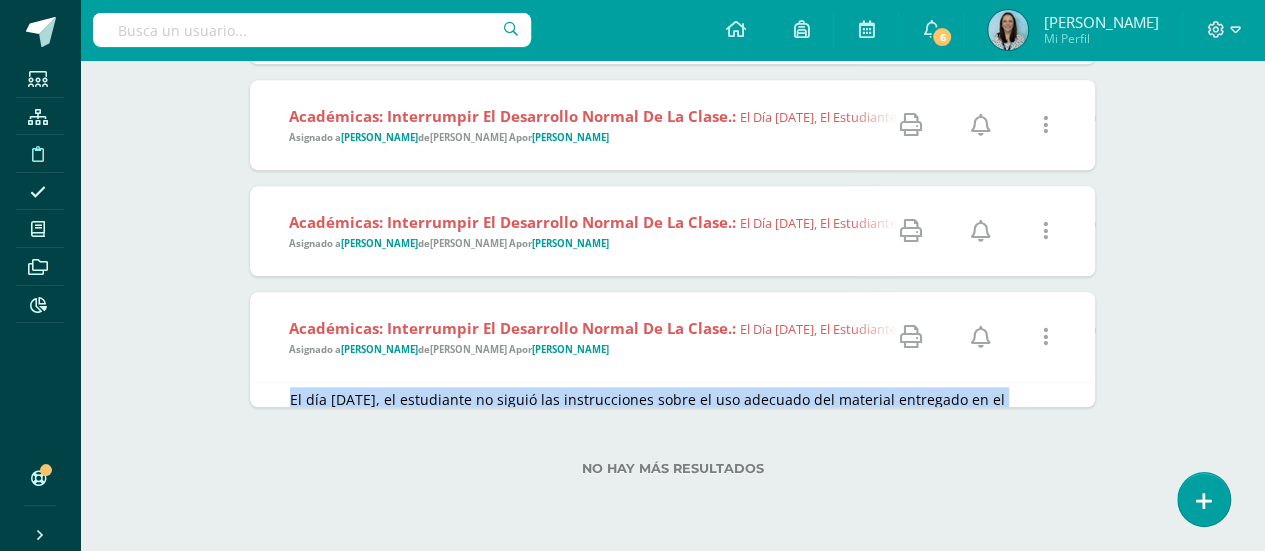 scroll, scrollTop: 972, scrollLeft: 0, axis: vertical 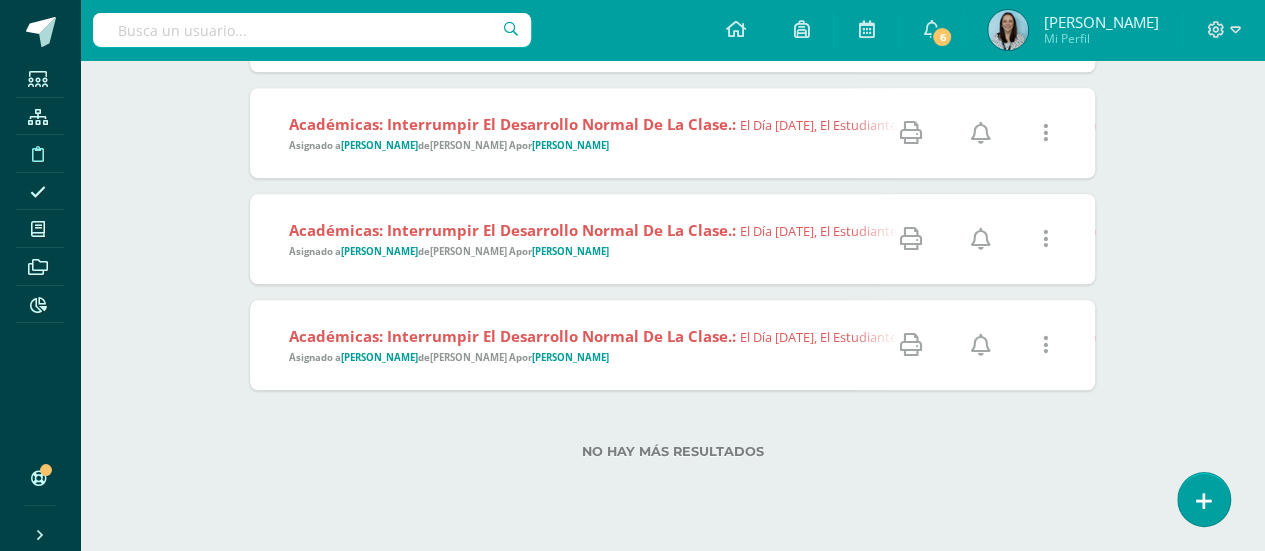 click on "Académicas: Interrumpir el desarrollo normal de la clase.:
El día [DATE], el estudiante no siguió las instrucciones sobre el uso adecuado del material entregado en el laboratorio de Biología. Utilizó el material de forma inapropiada, arrojándolo dentro del salón (frijoles), lo que generó distracciones e interrupciones durante la clase, además de un uso incorrecto del material y del espacio. Se solicita el apoyo de la familia para reforzar el cumplimiento de normas.
Asignado a
[PERSON_NAME] A
por
[PERSON_NAME]" at bounding box center (1730, 345) 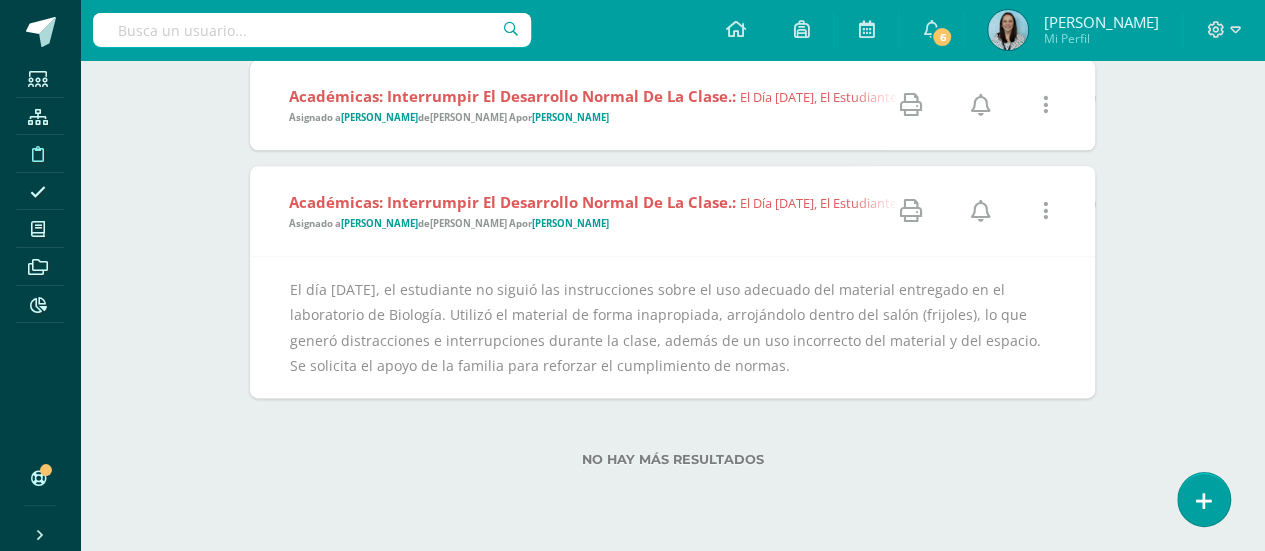 scroll, scrollTop: 1114, scrollLeft: 0, axis: vertical 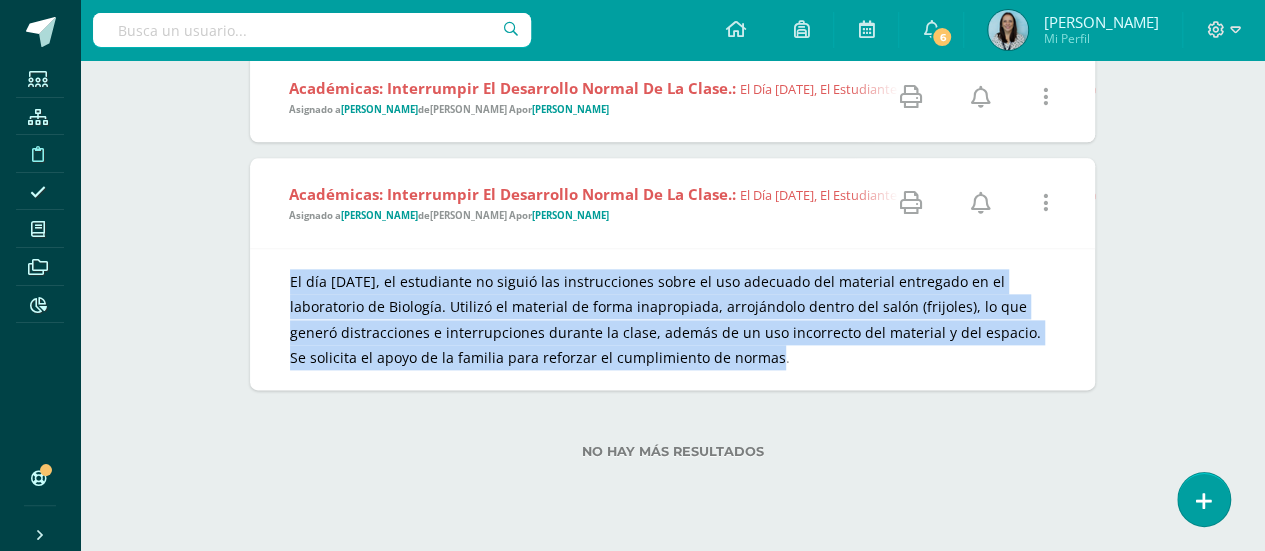 drag, startPoint x: 288, startPoint y: 275, endPoint x: 718, endPoint y: 358, distance: 437.93723 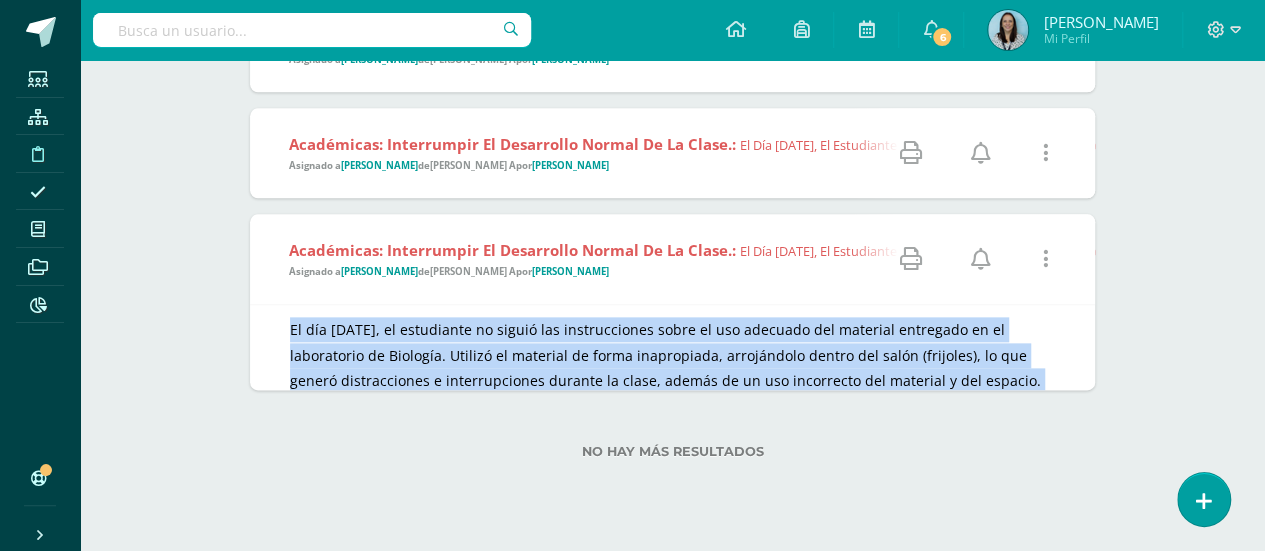 scroll, scrollTop: 972, scrollLeft: 0, axis: vertical 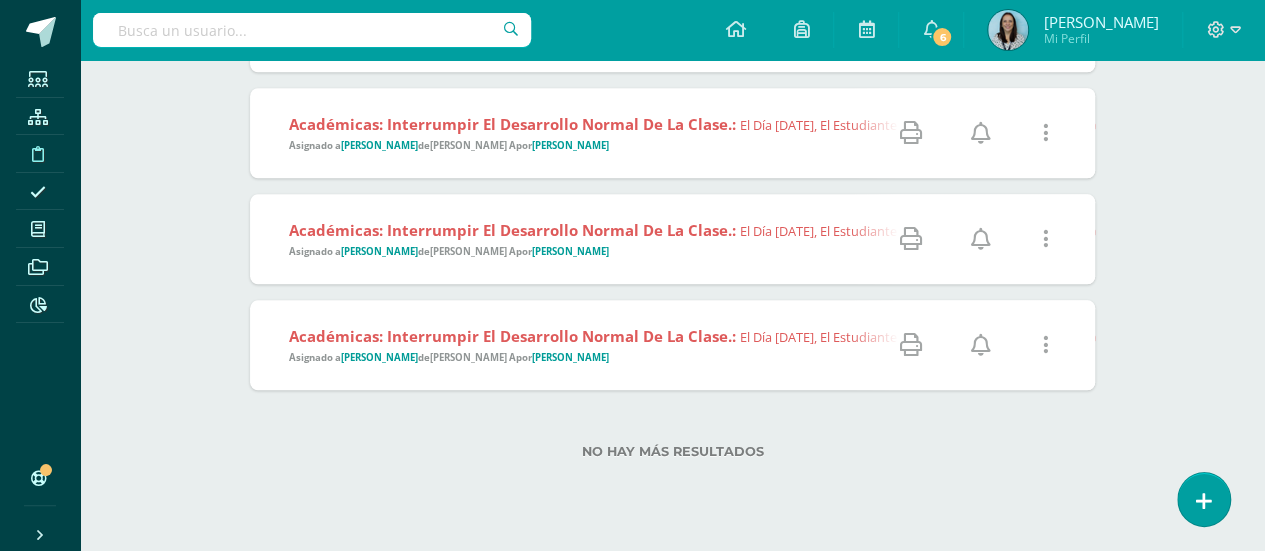 click on "[PERSON_NAME] A" at bounding box center [473, 357] 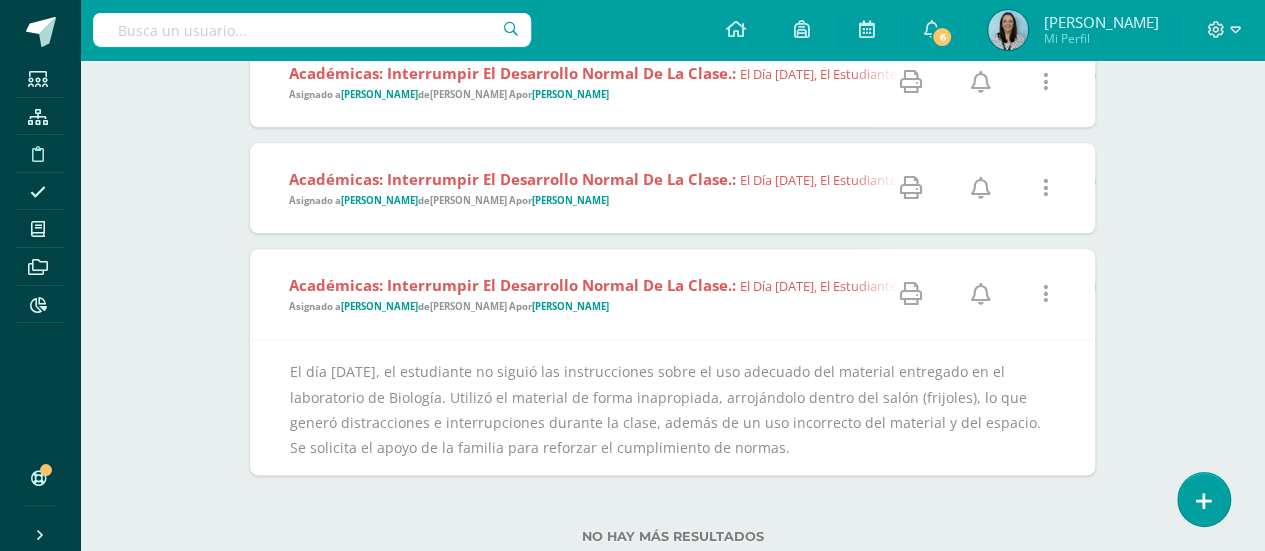 scroll, scrollTop: 1114, scrollLeft: 0, axis: vertical 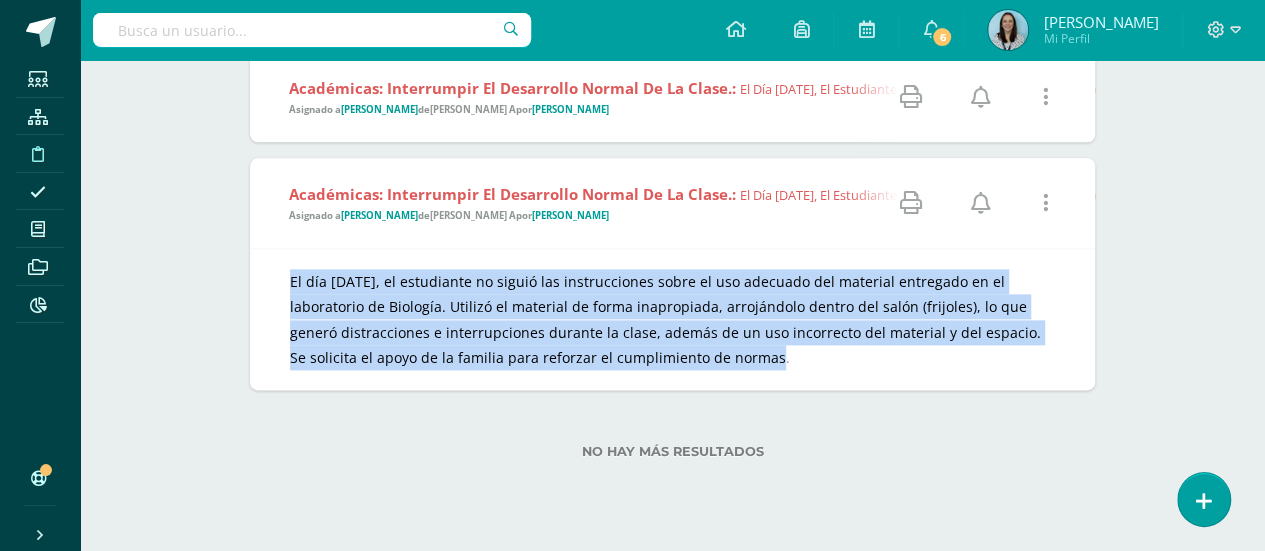 drag, startPoint x: 286, startPoint y: 280, endPoint x: 687, endPoint y: 353, distance: 407.59048 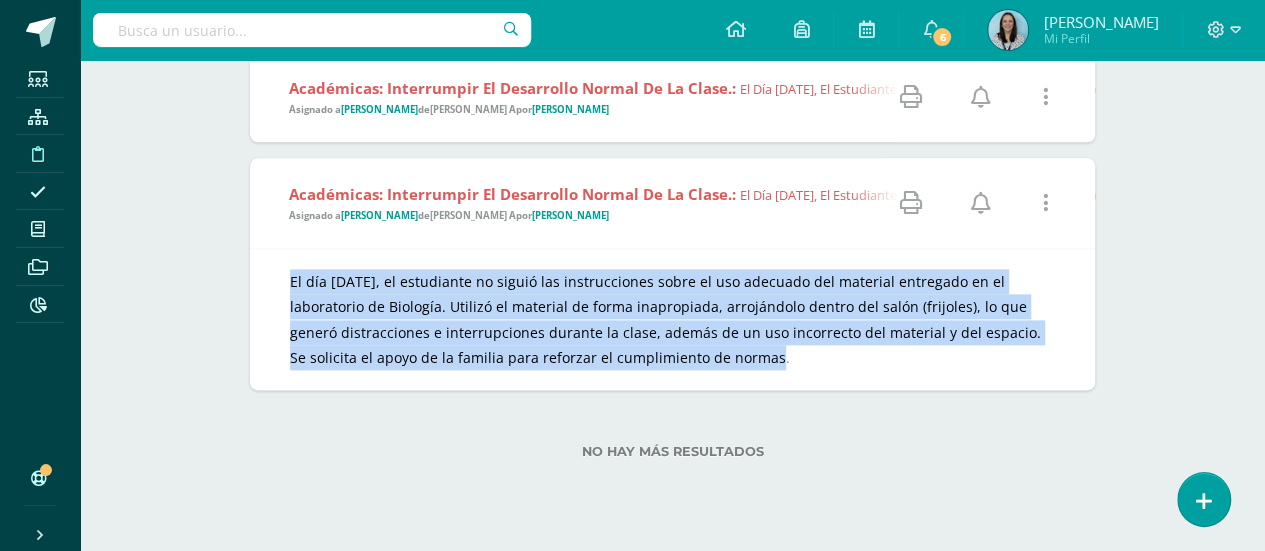 click on "El día [DATE], el estudiante no siguió las instrucciones sobre el uso adecuado del material entregado en el laboratorio de Biología. Utilizó el material de forma inapropiada, arrojándolo dentro del salón (frijoles), lo que generó distracciones e interrupciones durante la clase, además de un uso incorrecto del material y del espacio. Se solicita el apoyo de la familia para reforzar el cumplimiento de normas." at bounding box center (672, 319) 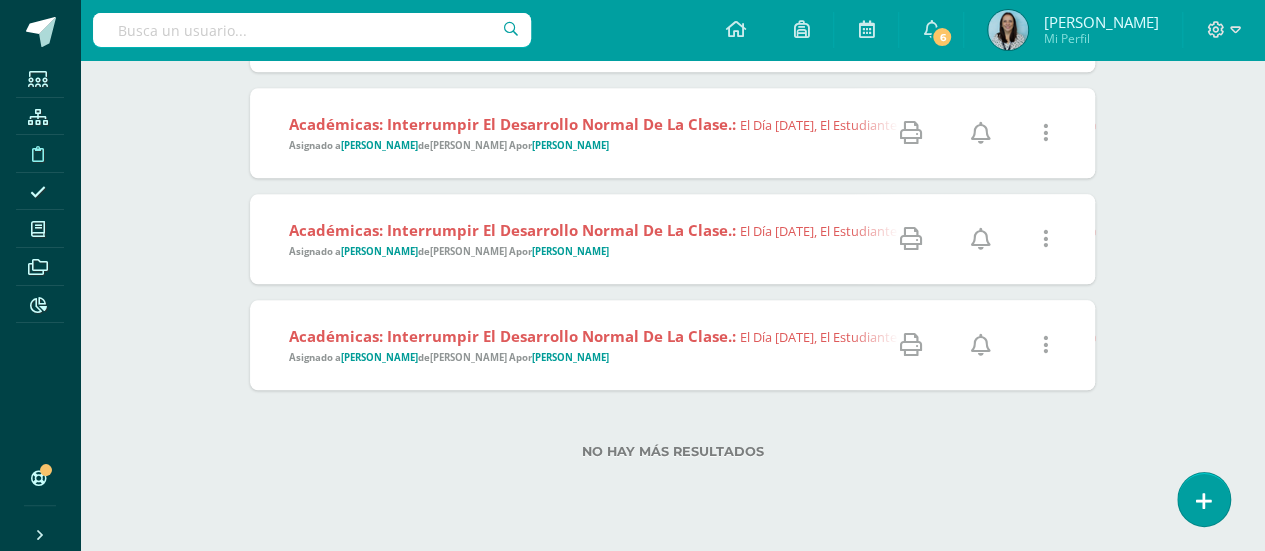 click on "Académicas: Interrumpir el desarrollo normal de la clase.:
El día [DATE], el estudiante no siguió las instrucciones sobre el uso adecuado del material entregado en el laboratorio de Biología. Utilizó el material de forma inapropiada, arrojándolo dentro del salón (frijoles), lo que generó distracciones e interrupciones durante la clase, además de un uso incorrecto del material y del espacio. Se solicita el apoyo de la familia para reforzar el cumplimiento de normas.
Asignado a
[PERSON_NAME] A
por
[PERSON_NAME]" at bounding box center (1722, 345) 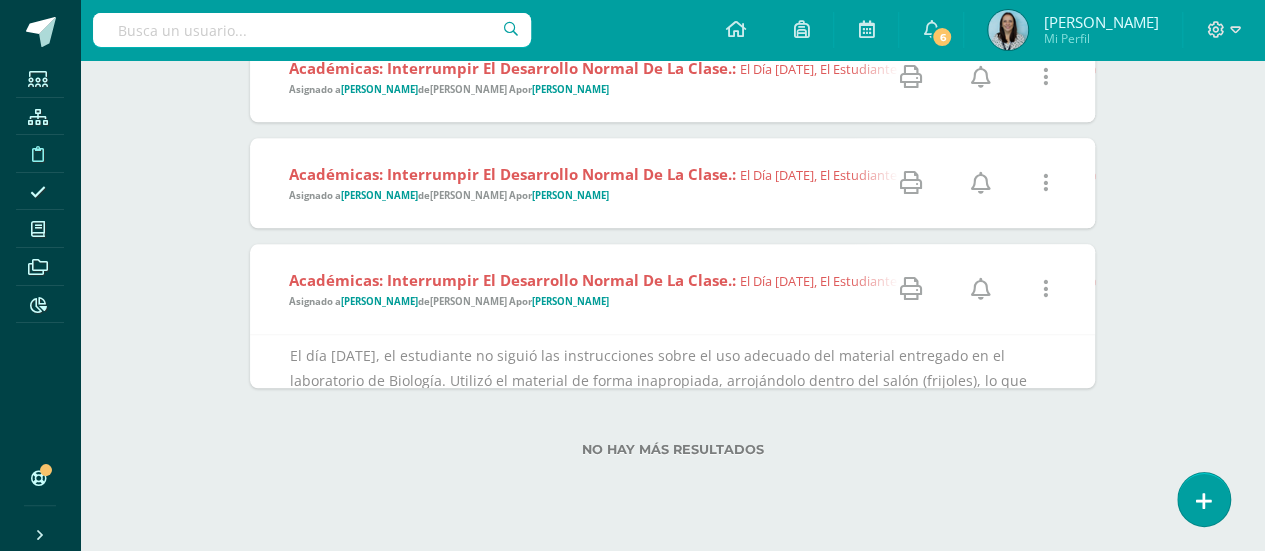 scroll, scrollTop: 1114, scrollLeft: 0, axis: vertical 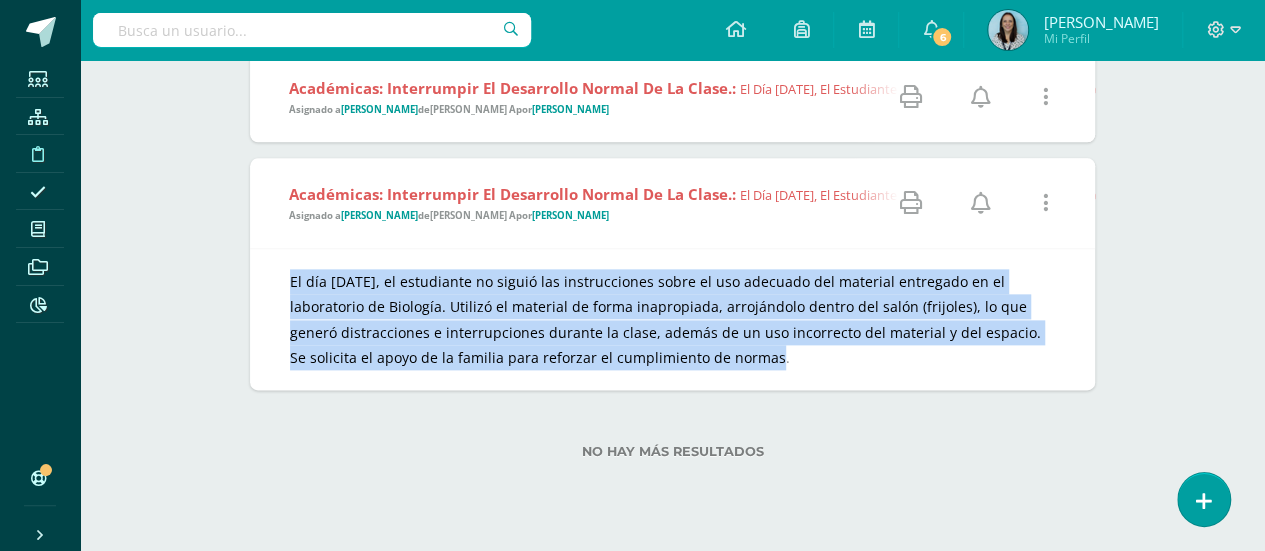 drag, startPoint x: 699, startPoint y: 359, endPoint x: 283, endPoint y: 273, distance: 424.79642 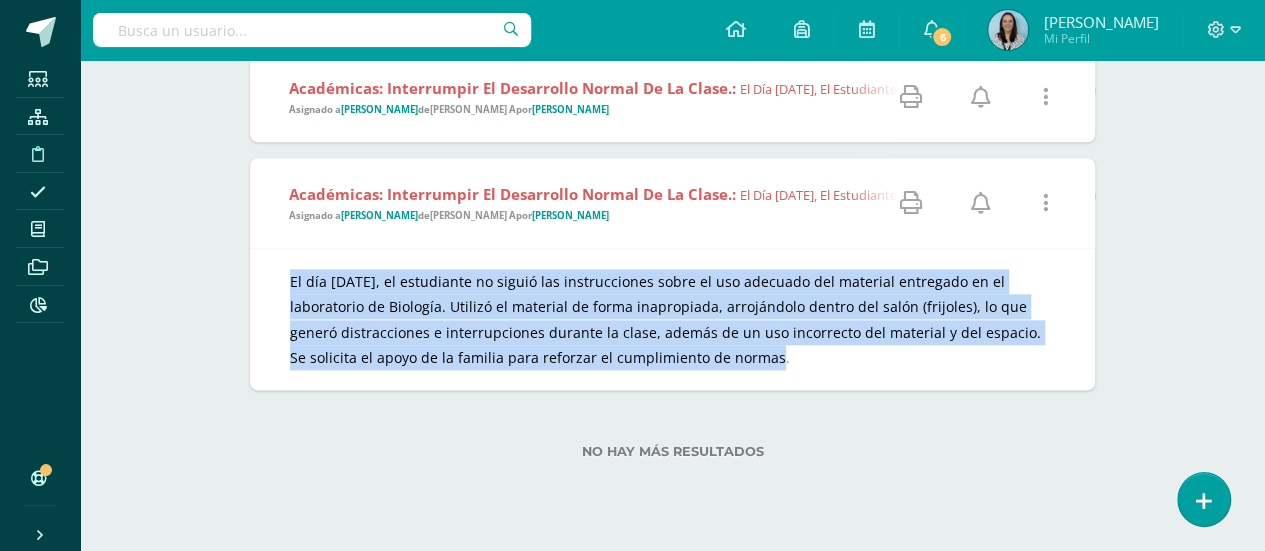 click on "El día [DATE], el estudiante no siguió las instrucciones sobre el uso adecuado del material entregado en el laboratorio de Biología. Utilizó el material de forma inapropiada, arrojándolo dentro del salón (frijoles), lo que generó distracciones e interrupciones durante la clase, además de un uso incorrecto del material y del espacio. Se solicita el apoyo de la familia para reforzar el cumplimiento de normas." at bounding box center [672, 319] 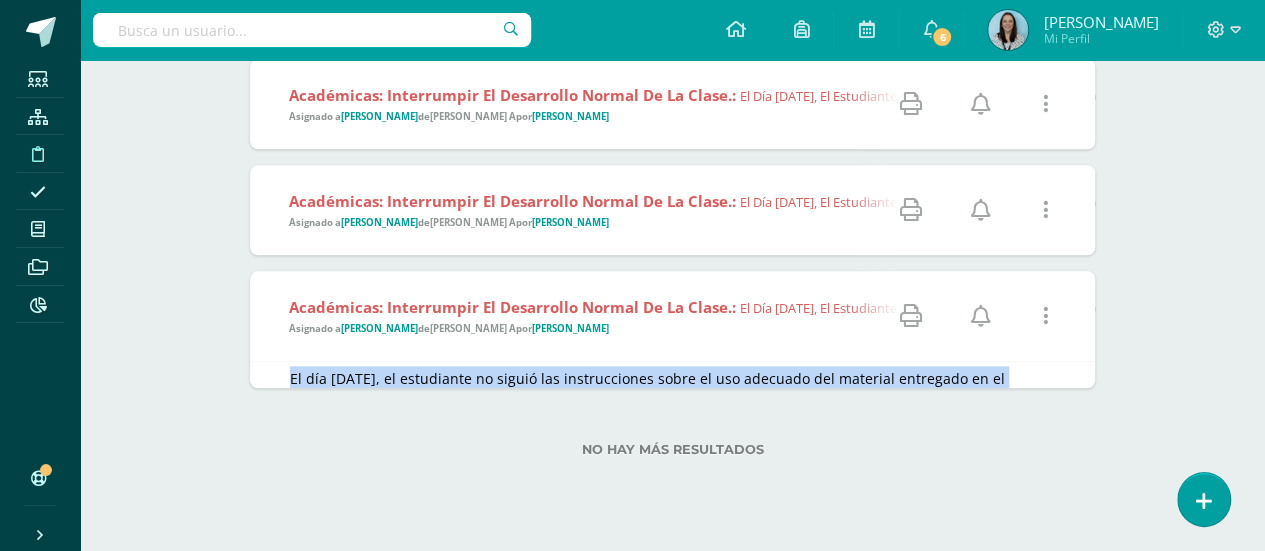 scroll, scrollTop: 972, scrollLeft: 0, axis: vertical 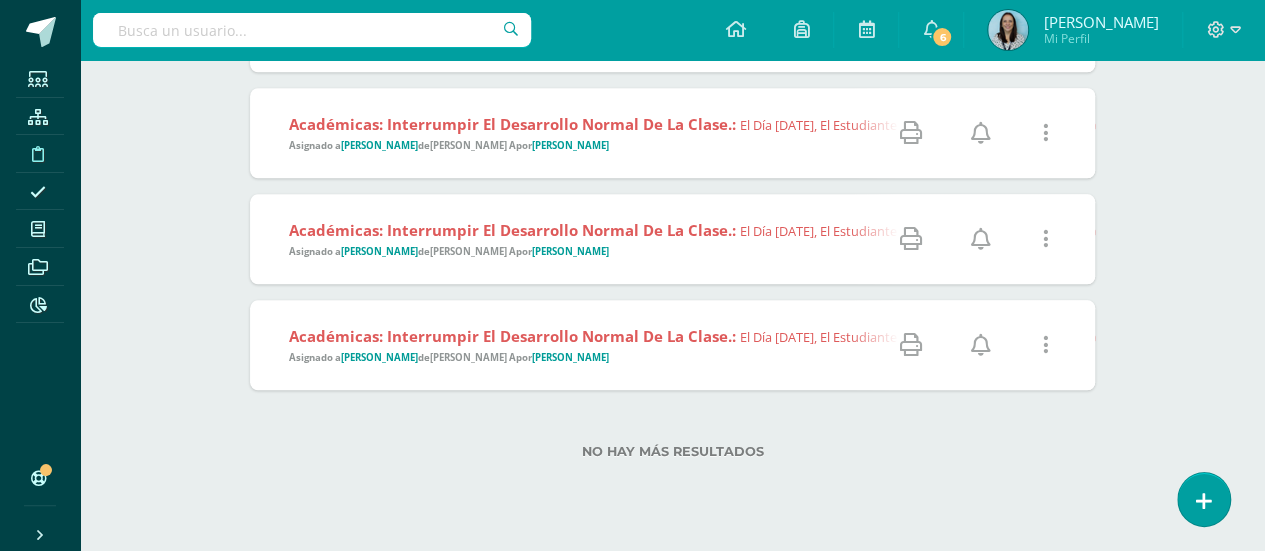 click at bounding box center [1045, 345] 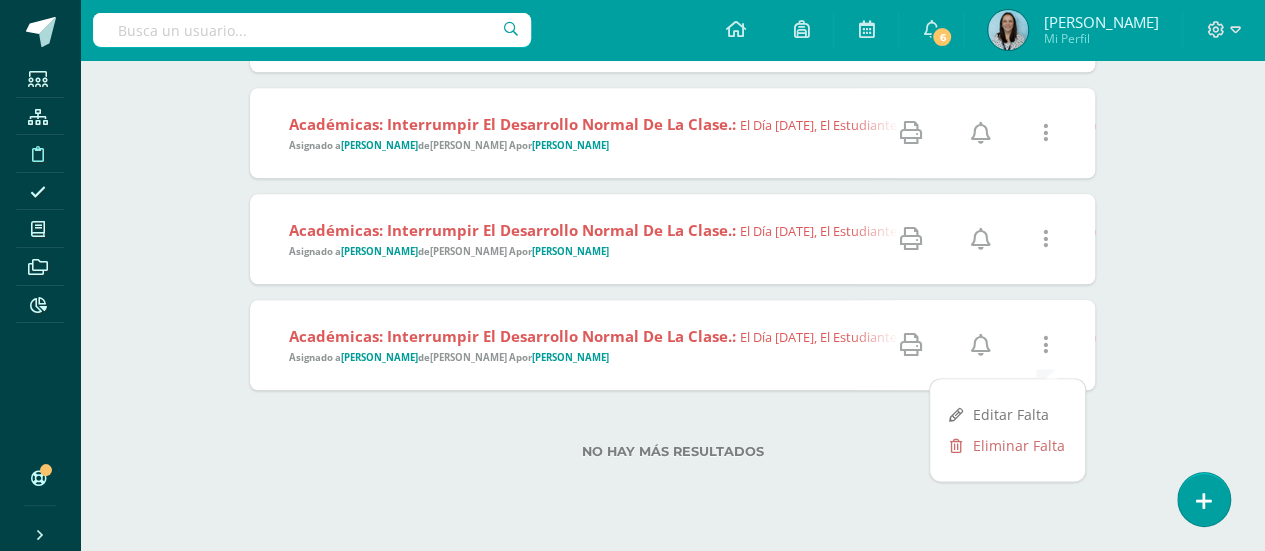 click on "Académicas: Interrumpir el desarrollo normal de la clase.:
El día [DATE], el estudiante no siguió las instrucciones sobre el uso adecuado del material entregado en el laboratorio de Biología. Utilizó el material de forma inapropiada, arrojándolo dentro del salón (frijoles), lo que generó distracciones e interrupciones durante la clase, además de un uso incorrecto del material y del espacio. Se solicita el apoyo de la familia para reforzar el cumplimiento de normas." at bounding box center (1730, 336) 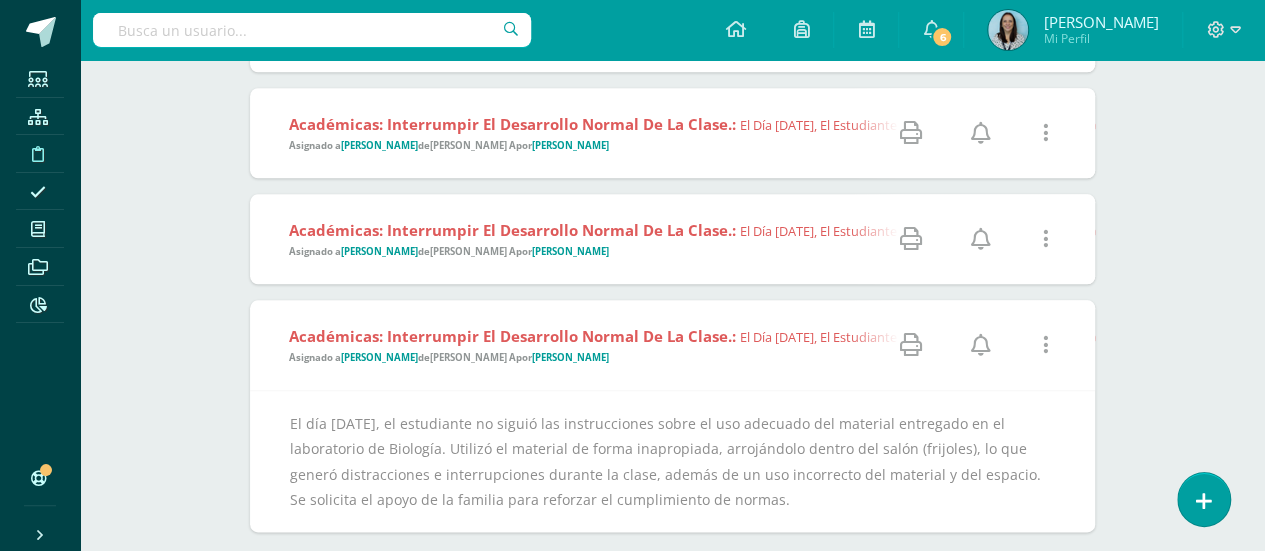 click at bounding box center [910, 345] 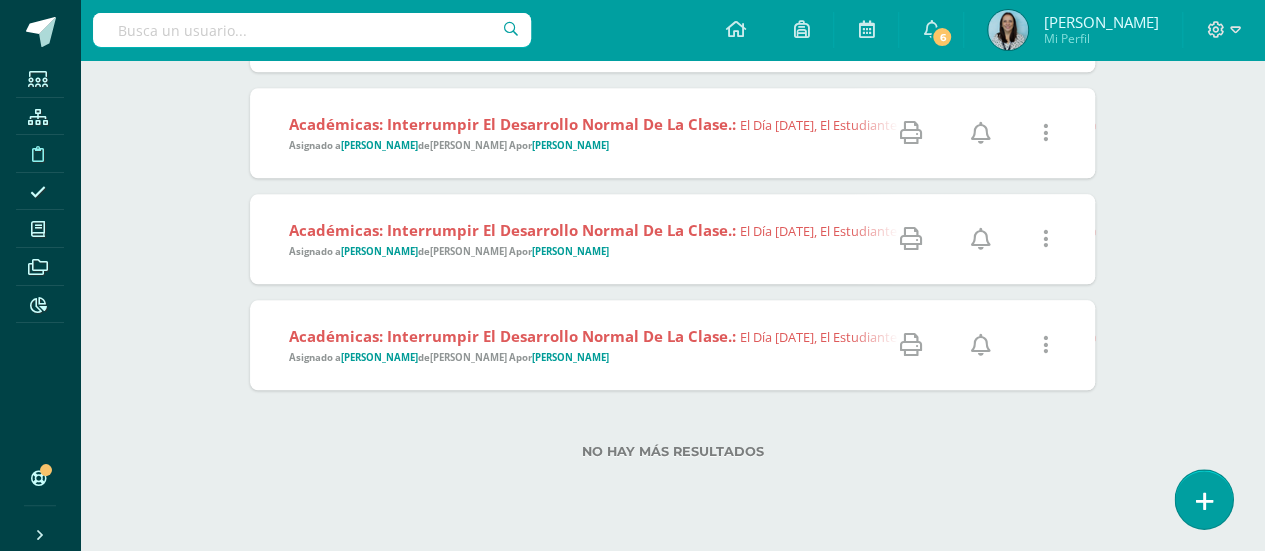 click at bounding box center [1204, 501] 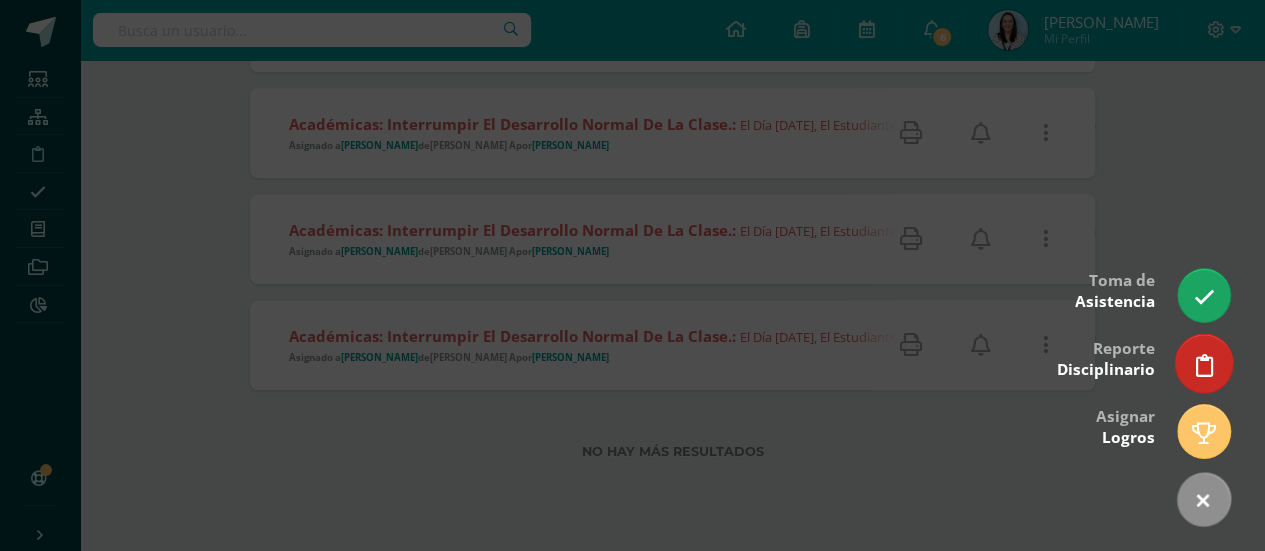 click at bounding box center (1204, 365) 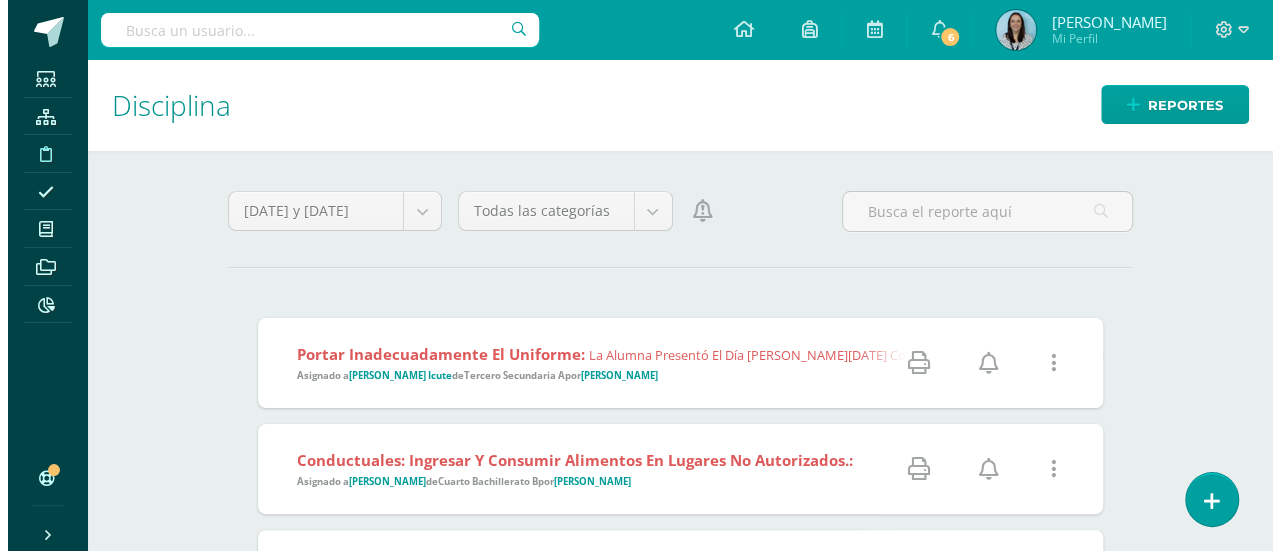 scroll, scrollTop: 0, scrollLeft: 0, axis: both 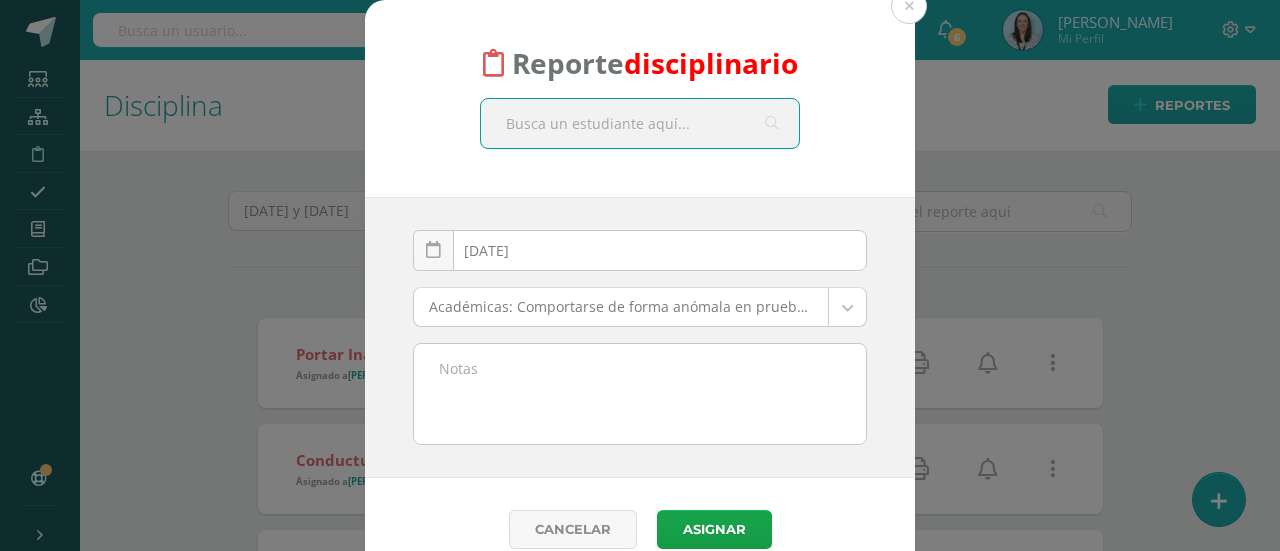 click at bounding box center [640, 123] 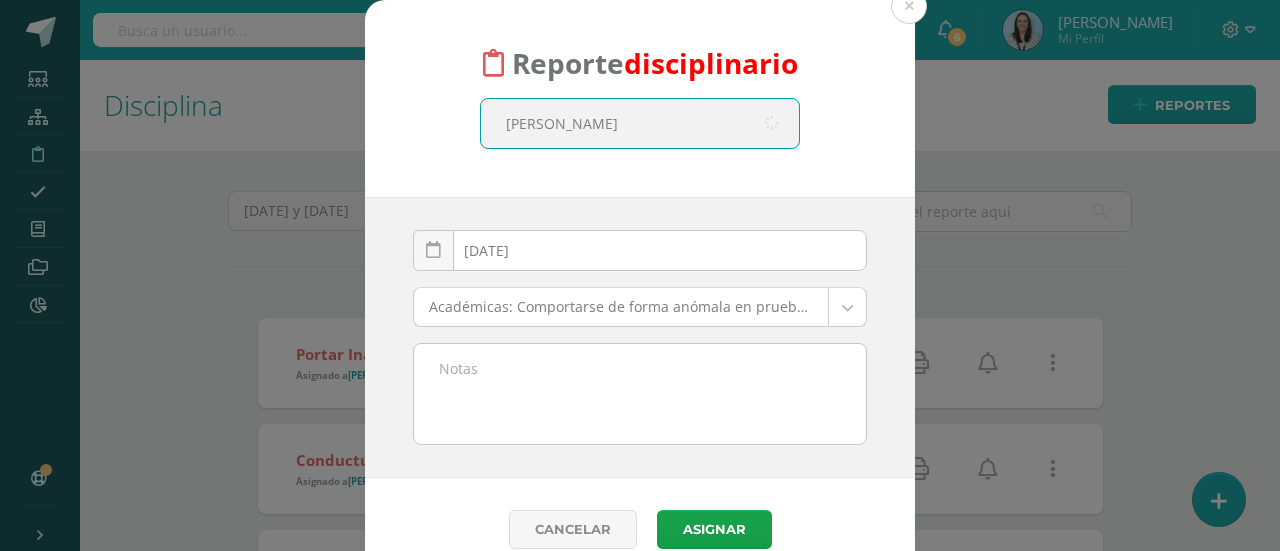 type on "[PERSON_NAME]" 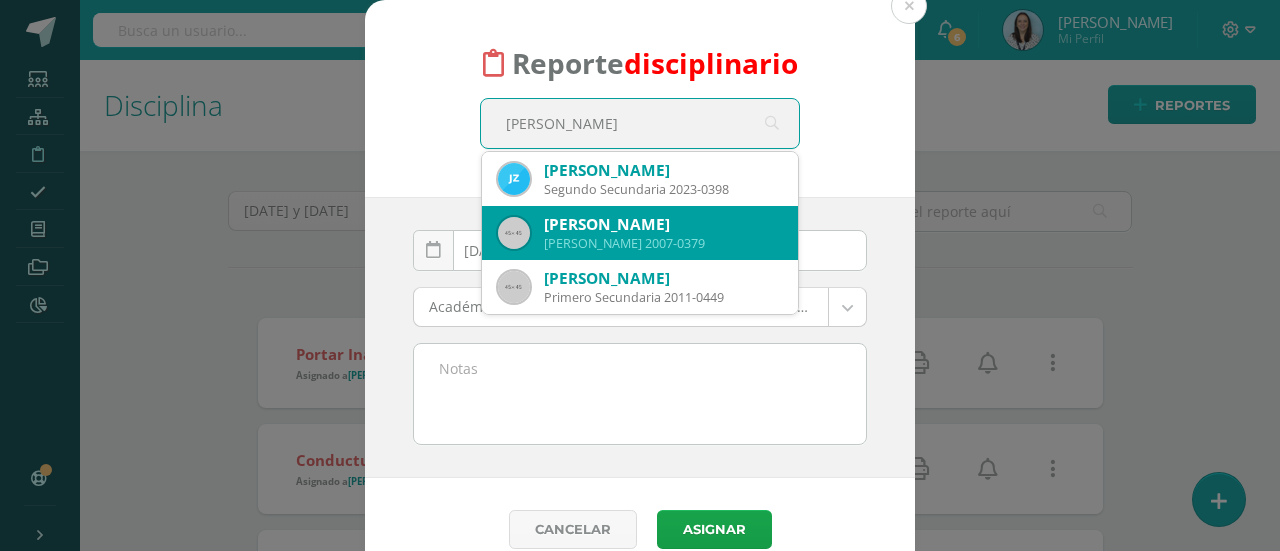 click on "[PERSON_NAME] 2007-0379" at bounding box center (663, 243) 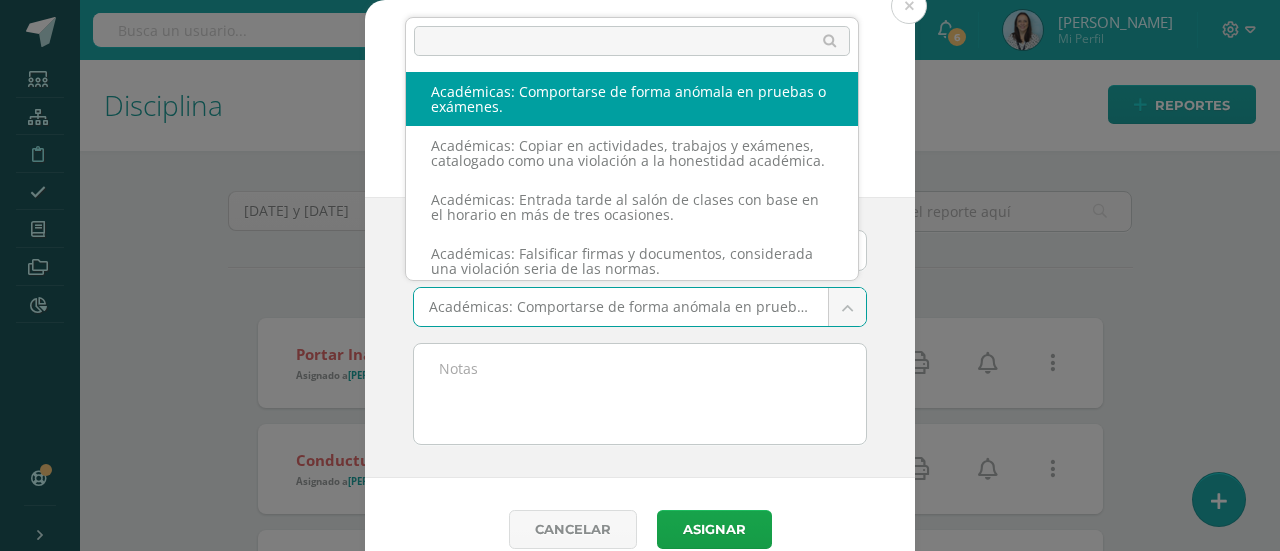 click on "Reporte  disciplinario [PERSON_NAME] 2007-0379 [PERSON_NAME] [DATE] July, 2025 Mo Tu We Th Fr Sa Su 30 1 2 3 4 5 6 7 8 9 10 11 12 13 14 15 16 17 18 19 20 21 22 23 24 25 26 27 28 29 30 31 1 2 3 4 5 6 7 8 9 10 false Clear date     Académicas: Comportarse de forma anómala en pruebas o exámenes.     Académicas: Comportarse de forma anómala en pruebas o exámenes. Académicas: Copiar en actividades, trabajos y exámenes, catalogado como una violación a la honestidad académica. Académicas: Entrada tarde al salón de clases con base en el horario en más de tres ocasiones. Académicas: Falsificar firmas y documentos, considerada una violación seria de las normas. Académicas: Interrumpir el desarrollo normal de la clase. Académicas: No utilizar el carné de identificación correctamente cuando se solicite. Académicas: Portar material impreso o digital inapropiado. Académicas: Presentar trabajos ajenos como propios. Interrumpir constantemente las clases Otros 10+" at bounding box center (640, 275) 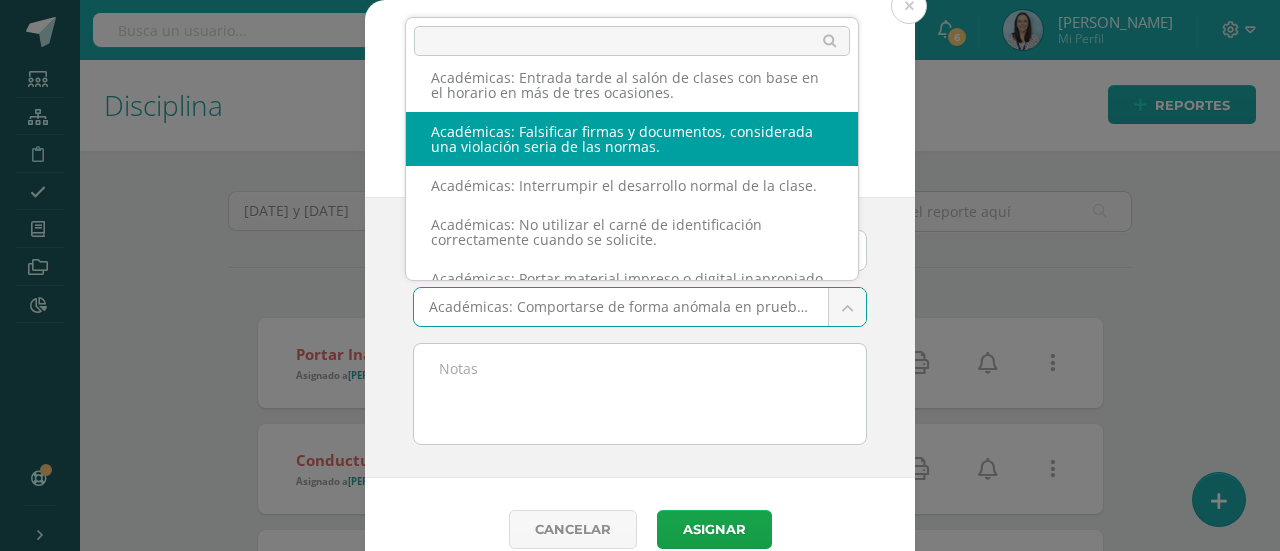 scroll, scrollTop: 108, scrollLeft: 0, axis: vertical 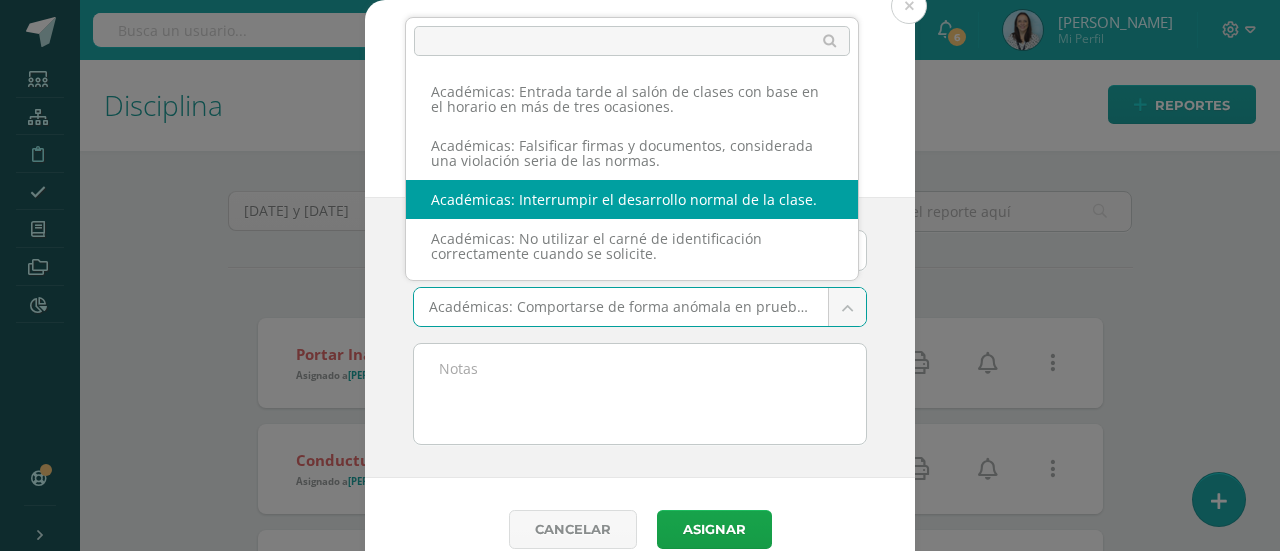select on "29" 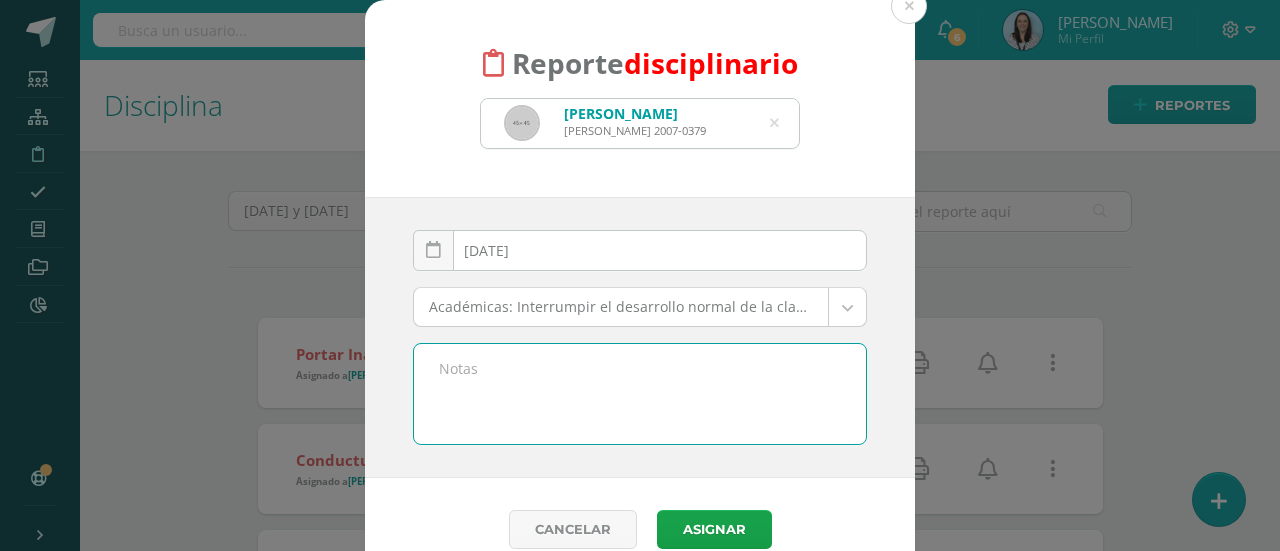 click at bounding box center [640, 394] 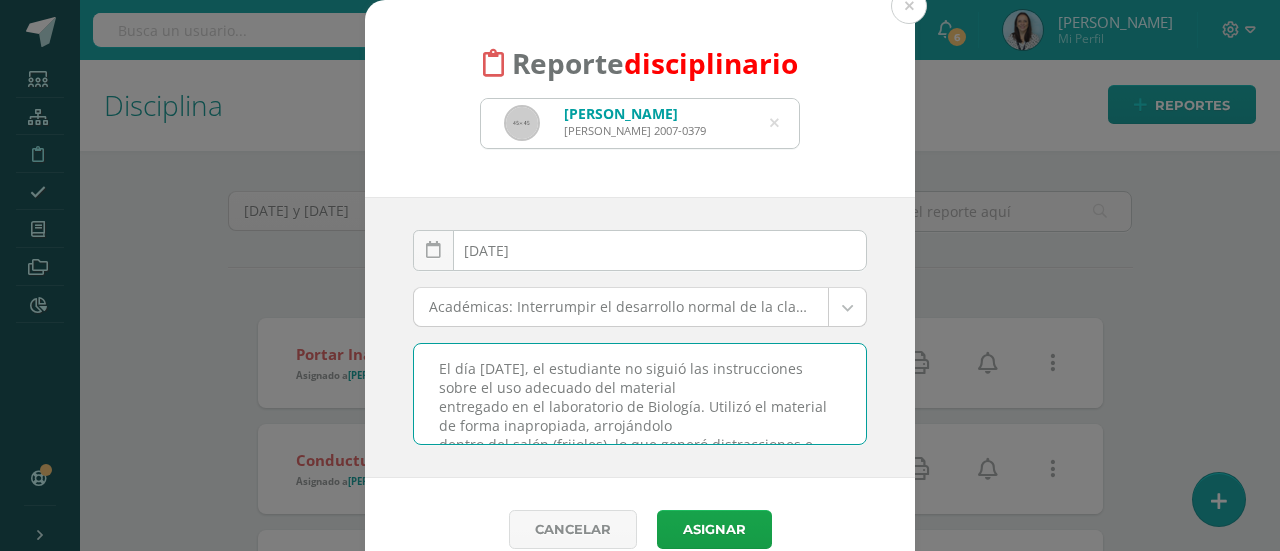 scroll, scrollTop: 83, scrollLeft: 0, axis: vertical 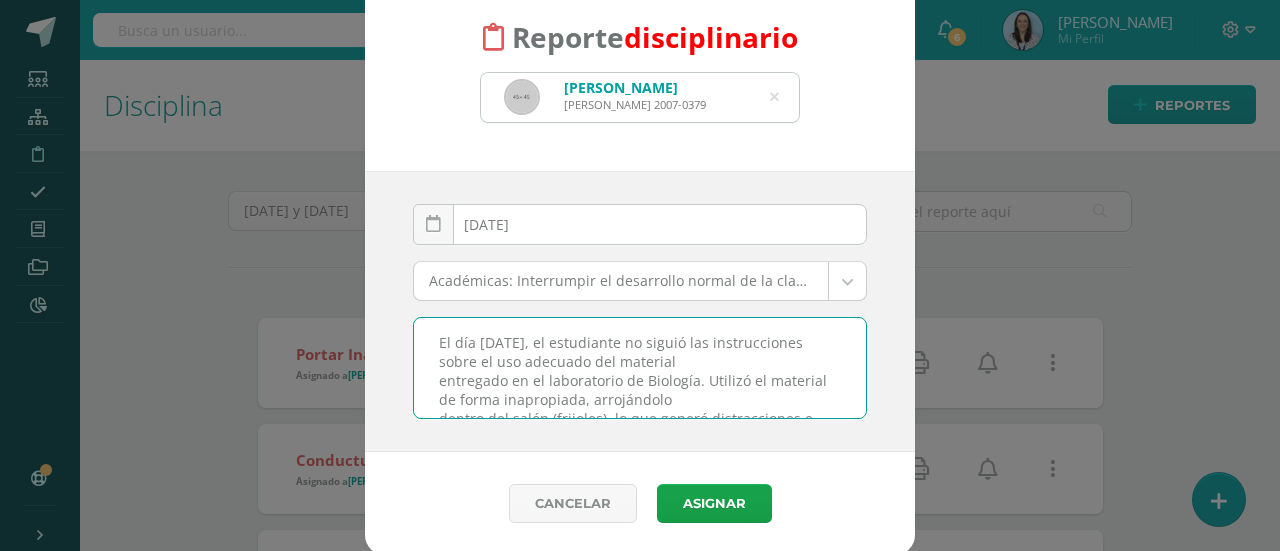 click on "El día [DATE], el estudiante no siguió las instrucciones sobre el uso adecuado del material
entregado en el laboratorio de Biología. Utilizó el material de forma inapropiada, arrojándolo
dentro del salón (frijoles), lo que generó distracciones e interrupciones durante la clase,
además de un uso incorrecto del material y del espacio. Se solicita el apoyo de la familia
para reforzar el cumplimiento de normas." at bounding box center [640, 368] 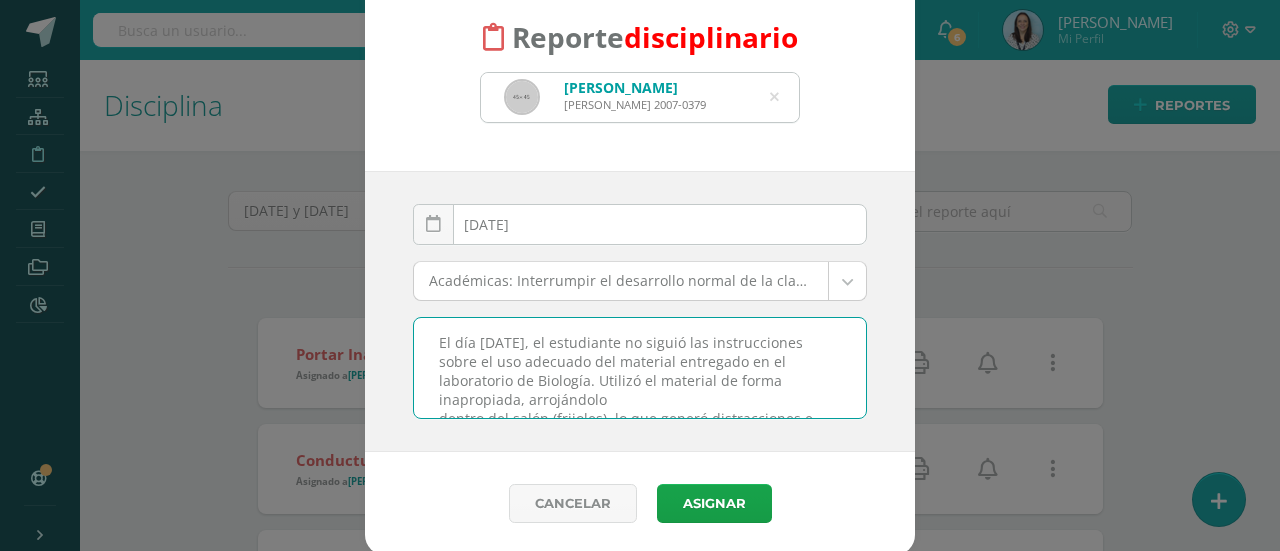 click on "El día [DATE], el estudiante no siguió las instrucciones sobre el uso adecuado del material entregado en el laboratorio de Biología. Utilizó el material de forma inapropiada, arrojándolo
dentro del salón (frijoles), lo que generó distracciones e interrupciones durante la clase,
además de un uso incorrecto del material y del espacio. Se solicita el apoyo de la familia
para reforzar el cumplimiento de normas." at bounding box center (640, 368) 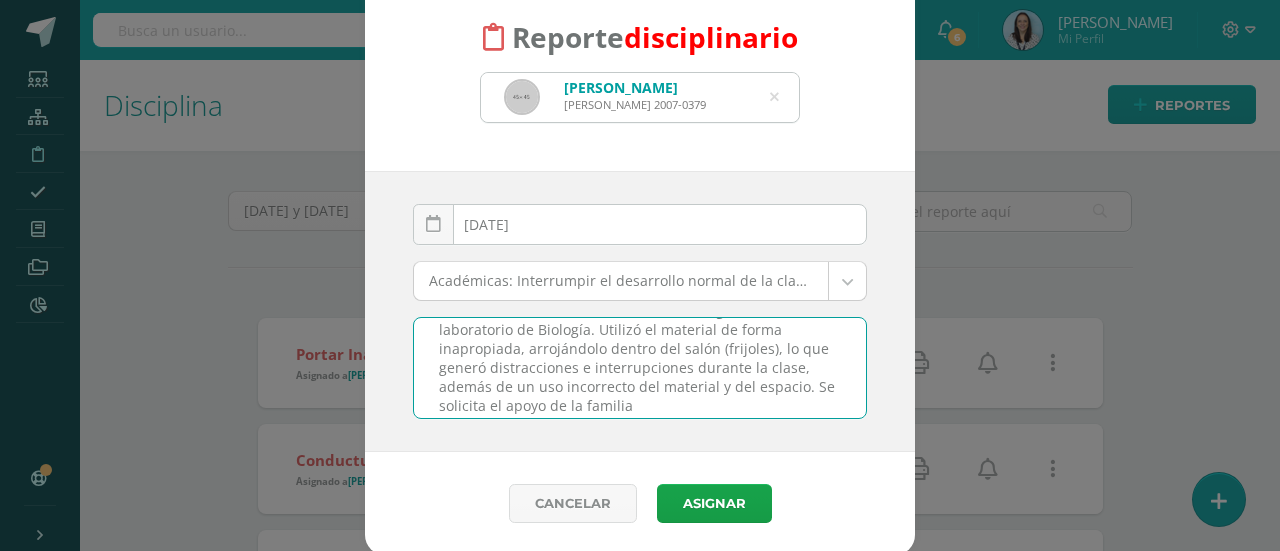 scroll, scrollTop: 79, scrollLeft: 0, axis: vertical 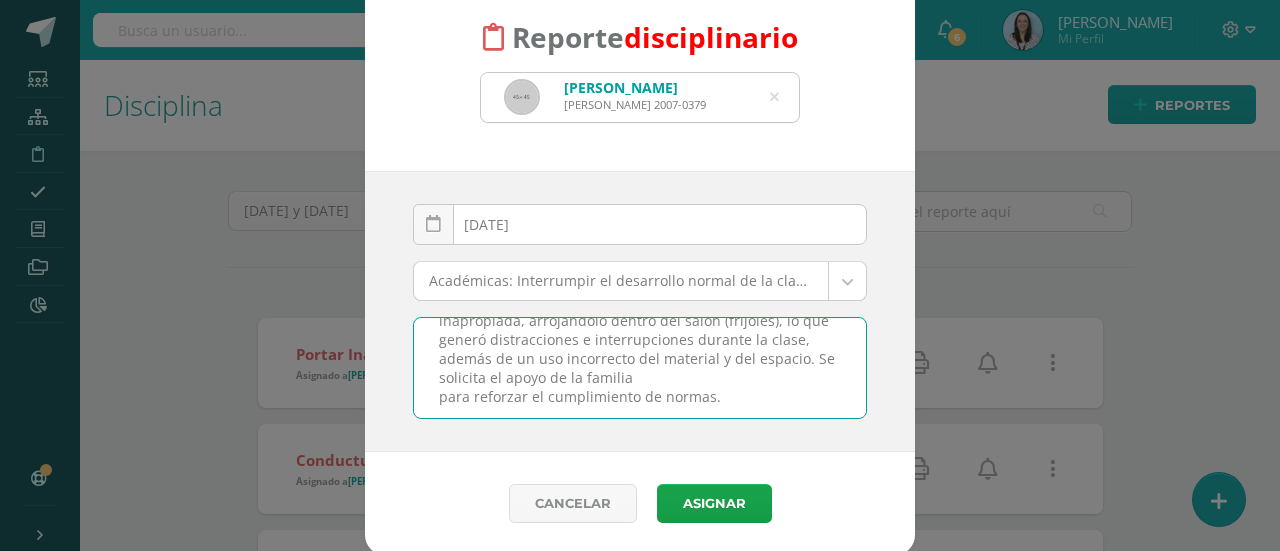 click on "El día [DATE], el estudiante no siguió las instrucciones sobre el uso adecuado del material entregado en el laboratorio de Biología. Utilizó el material de forma inapropiada, arrojándolo dentro del salón (frijoles), lo que generó distracciones e interrupciones durante la clase,
además de un uso incorrecto del material y del espacio. Se solicita el apoyo de la familia
para reforzar el cumplimiento de normas." at bounding box center (640, 368) 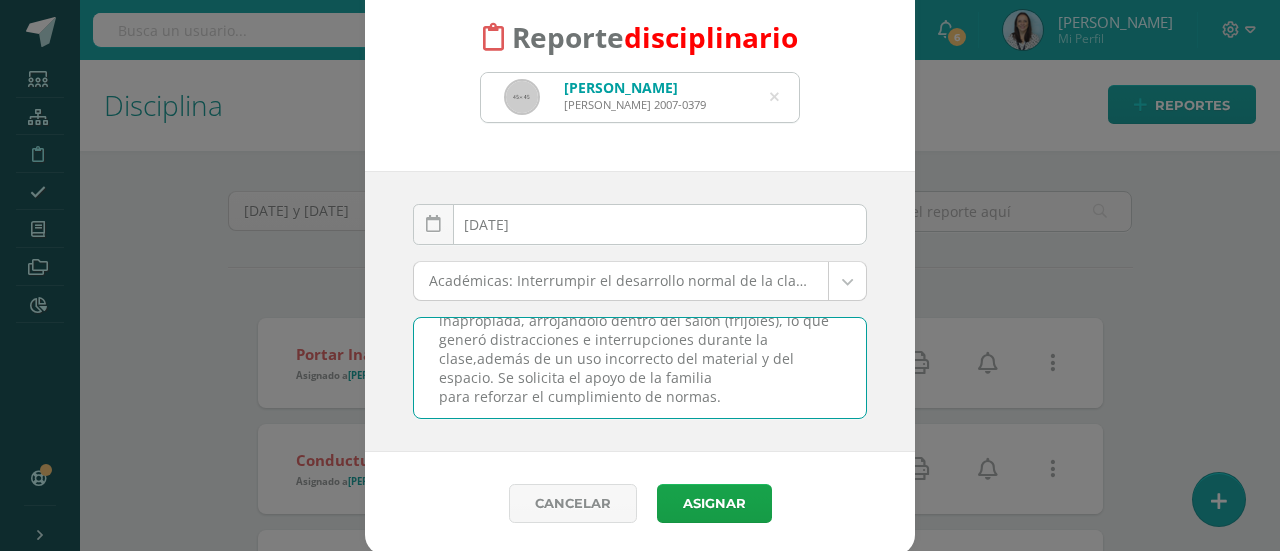scroll, scrollTop: 60, scrollLeft: 0, axis: vertical 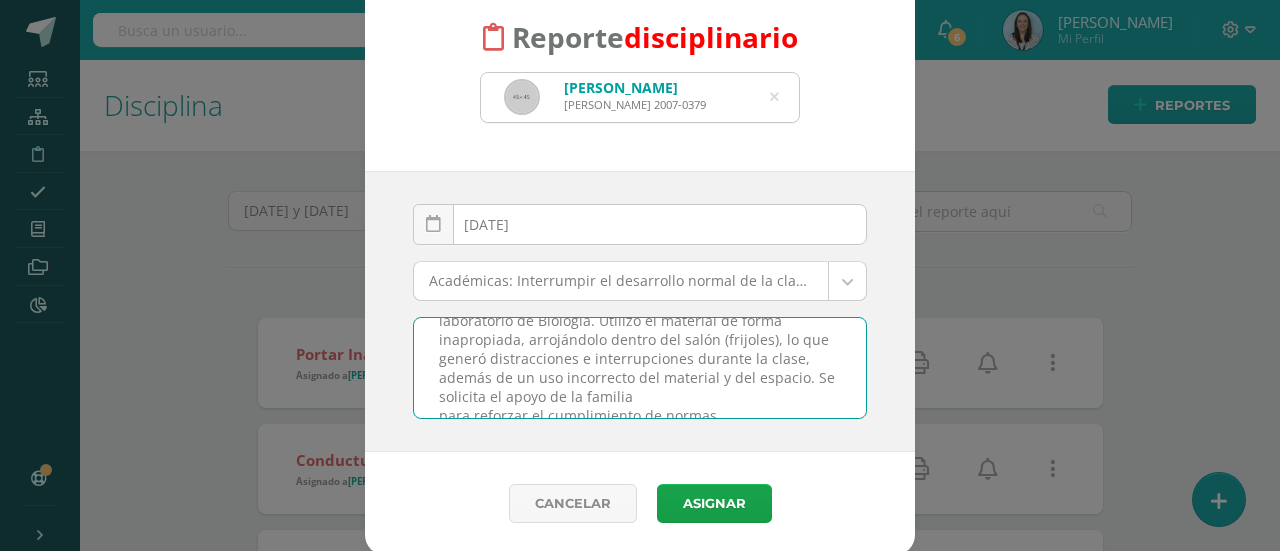 click on "El día [DATE], el estudiante no siguió las instrucciones sobre el uso adecuado del material entregado en el laboratorio de Biología. Utilizó el material de forma inapropiada, arrojándolo dentro del salón (frijoles), lo que generó distracciones e interrupciones durante la clase, además de un uso incorrecto del material y del espacio. Se solicita el apoyo de la familia
para reforzar el cumplimiento de normas." at bounding box center [640, 368] 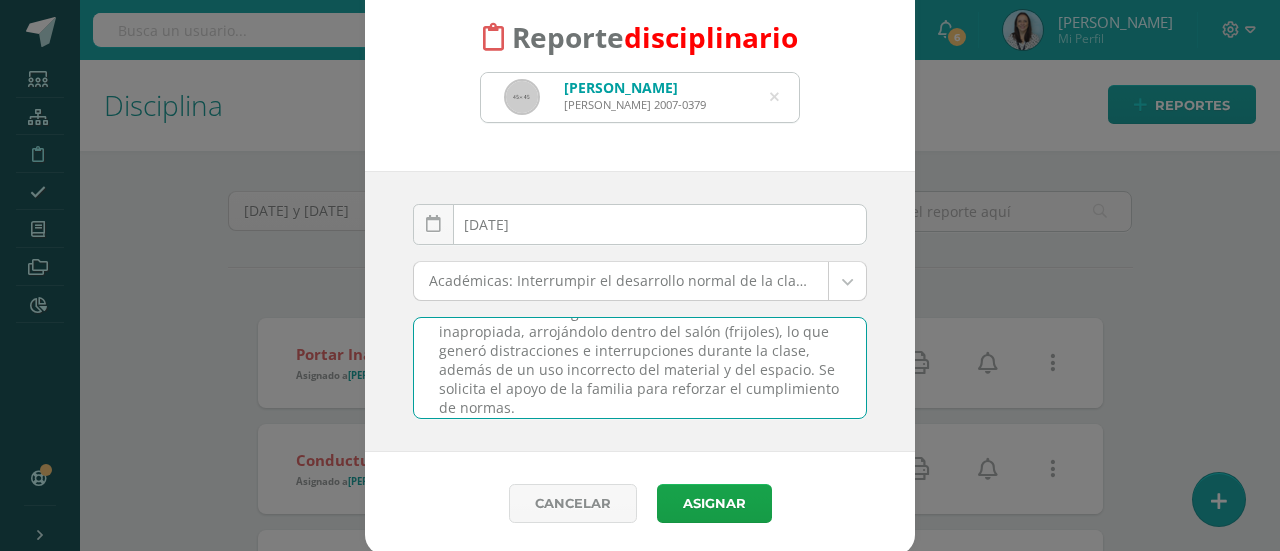 scroll, scrollTop: 79, scrollLeft: 0, axis: vertical 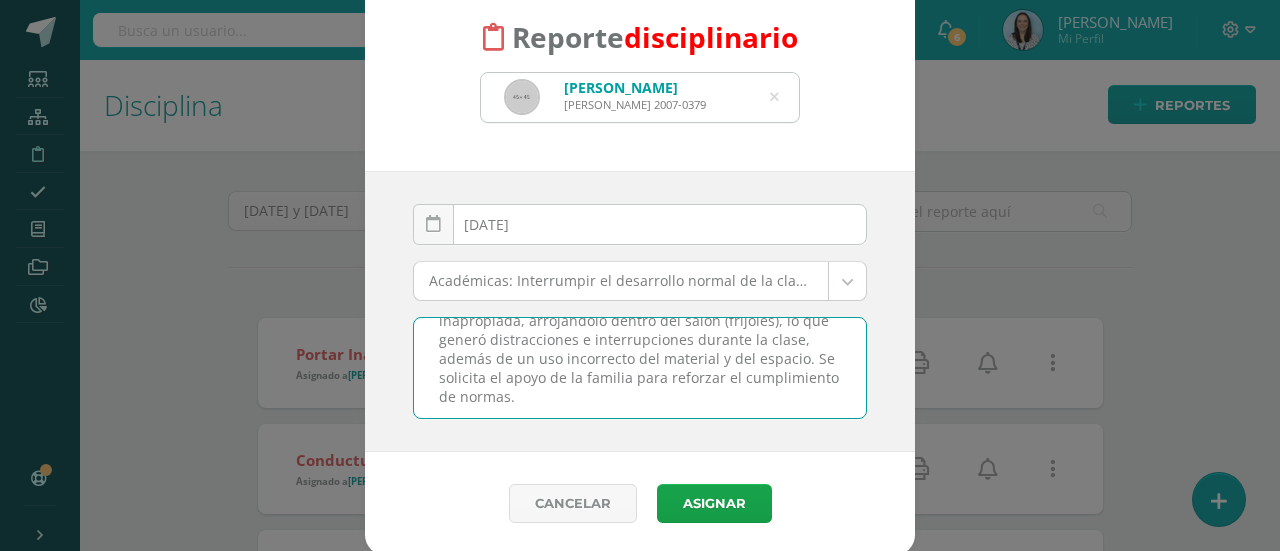 click on "El día [DATE], el estudiante no siguió las instrucciones sobre el uso adecuado del material entregado en el laboratorio de Biología. Utilizó el material de forma inapropiada, arrojándolo dentro del salón (frijoles), lo que generó distracciones e interrupciones durante la clase, además de un uso incorrecto del material y del espacio. Se solicita el apoyo de la familia para reforzar el cumplimiento de normas." at bounding box center [640, 368] 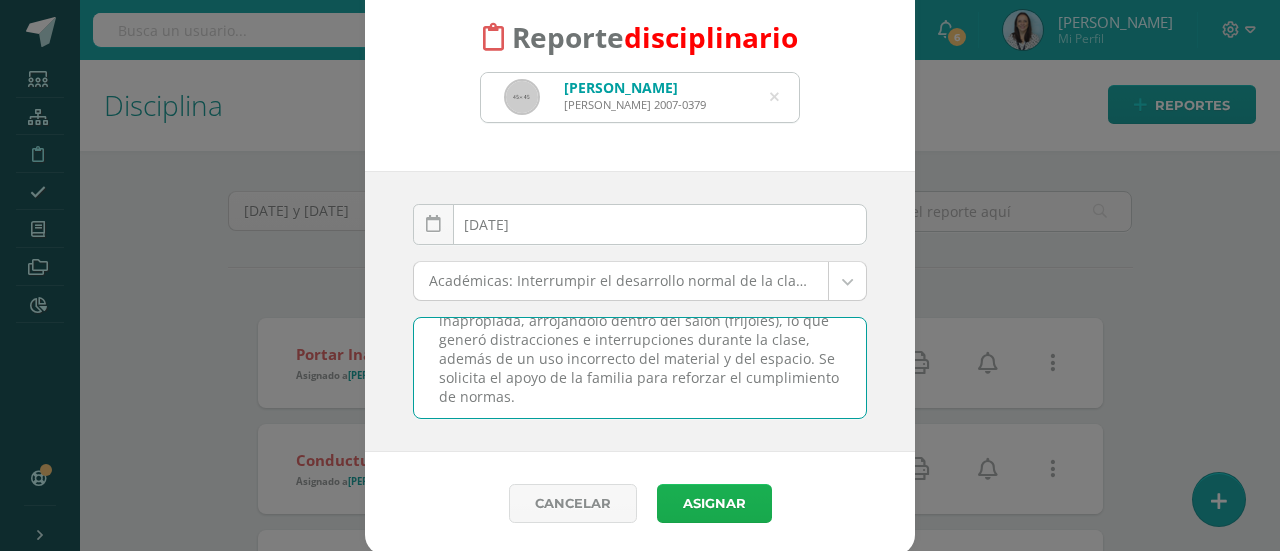 type on "El día [DATE], el estudiante no siguió las instrucciones sobre el uso adecuado del material entregado en el laboratorio de Biología. Utilizó el material de forma inapropiada, arrojándolo dentro del salón (frijoles), lo que generó distracciones e interrupciones durante la clase, además de un uso incorrecto del material y del espacio. Se solicita el apoyo de la familia para reforzar el cumplimiento de normas." 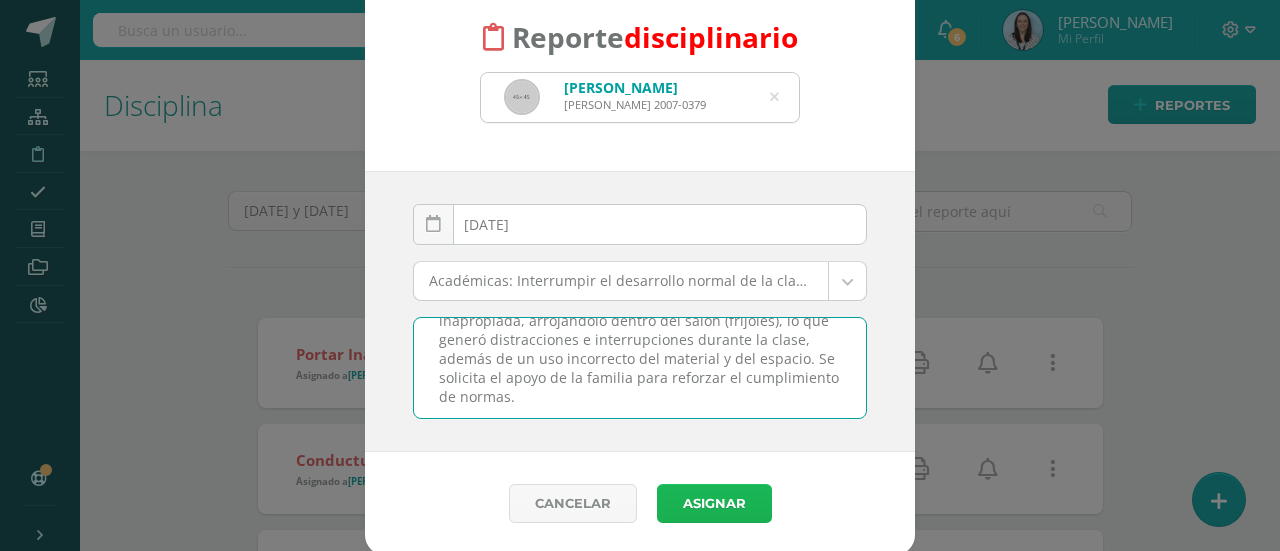 click on "Asignar" at bounding box center (714, 503) 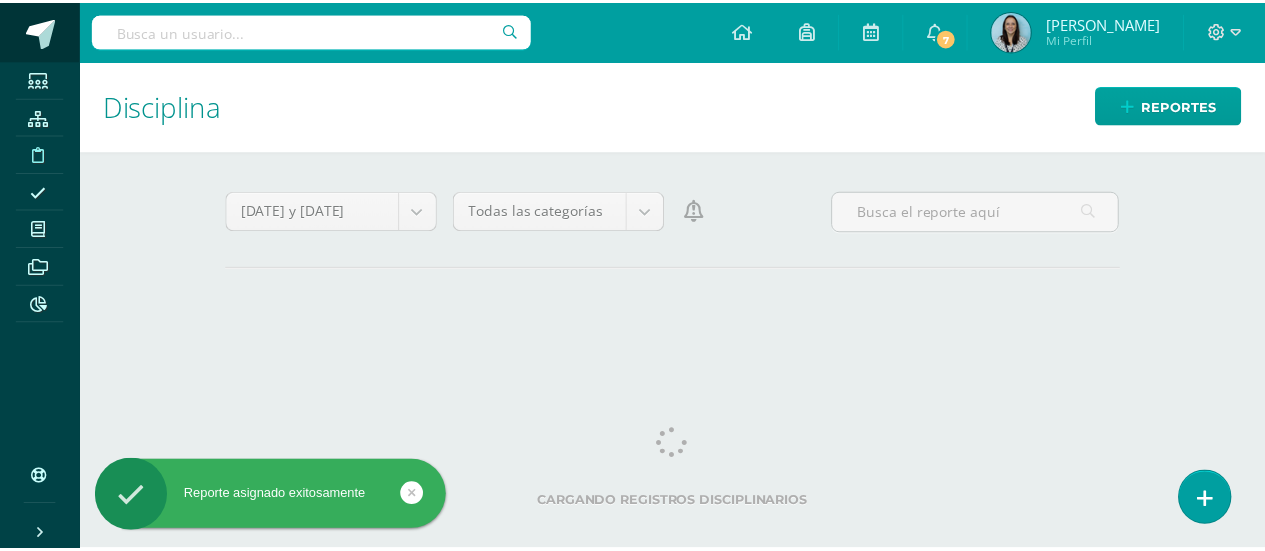 scroll, scrollTop: 0, scrollLeft: 0, axis: both 